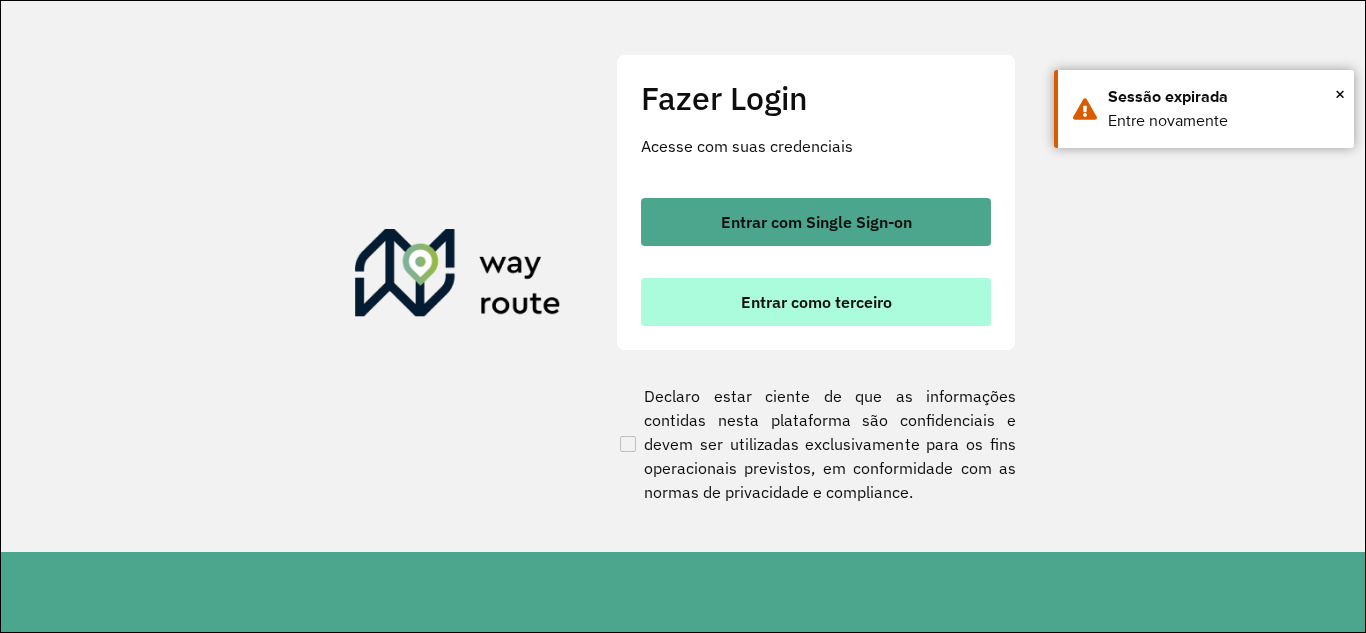 scroll, scrollTop: 0, scrollLeft: 0, axis: both 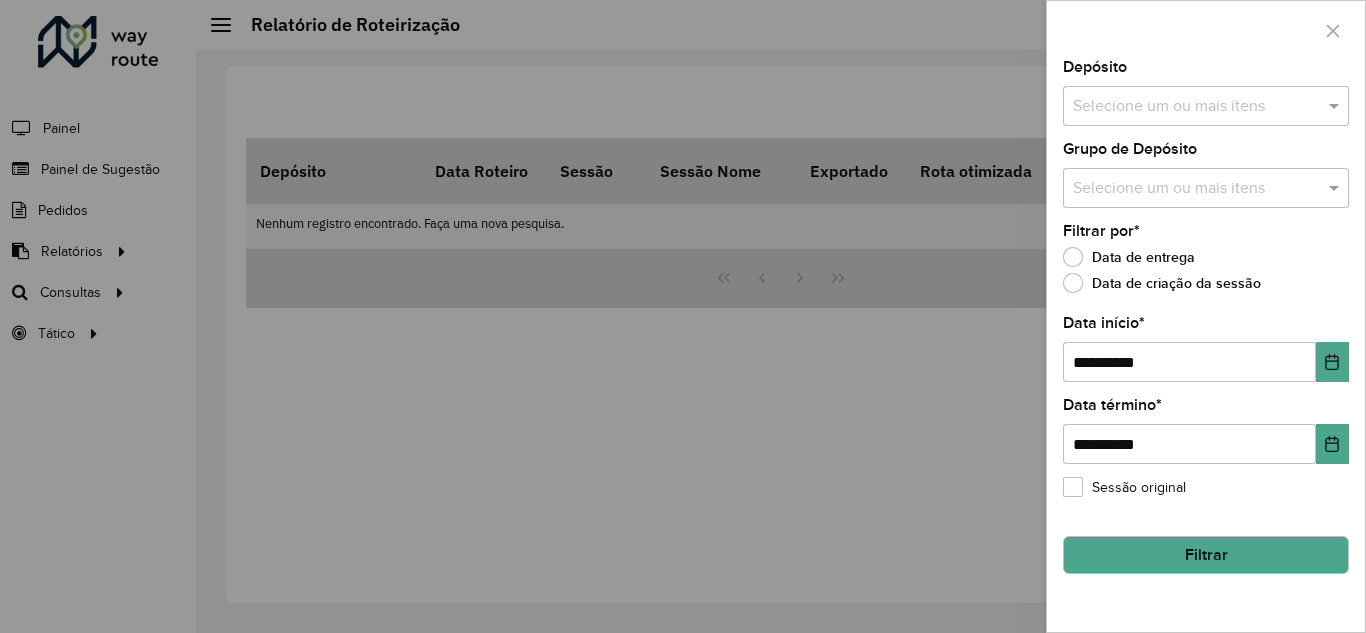 click at bounding box center (683, 316) 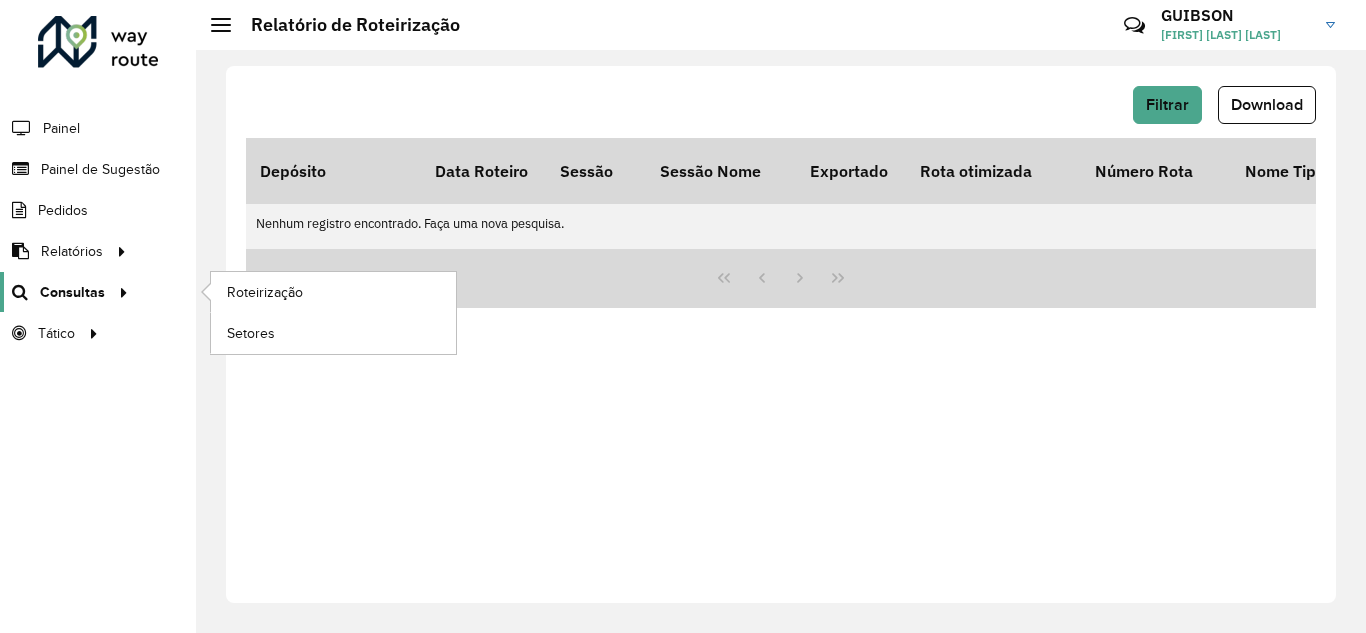 click on "Consultas" 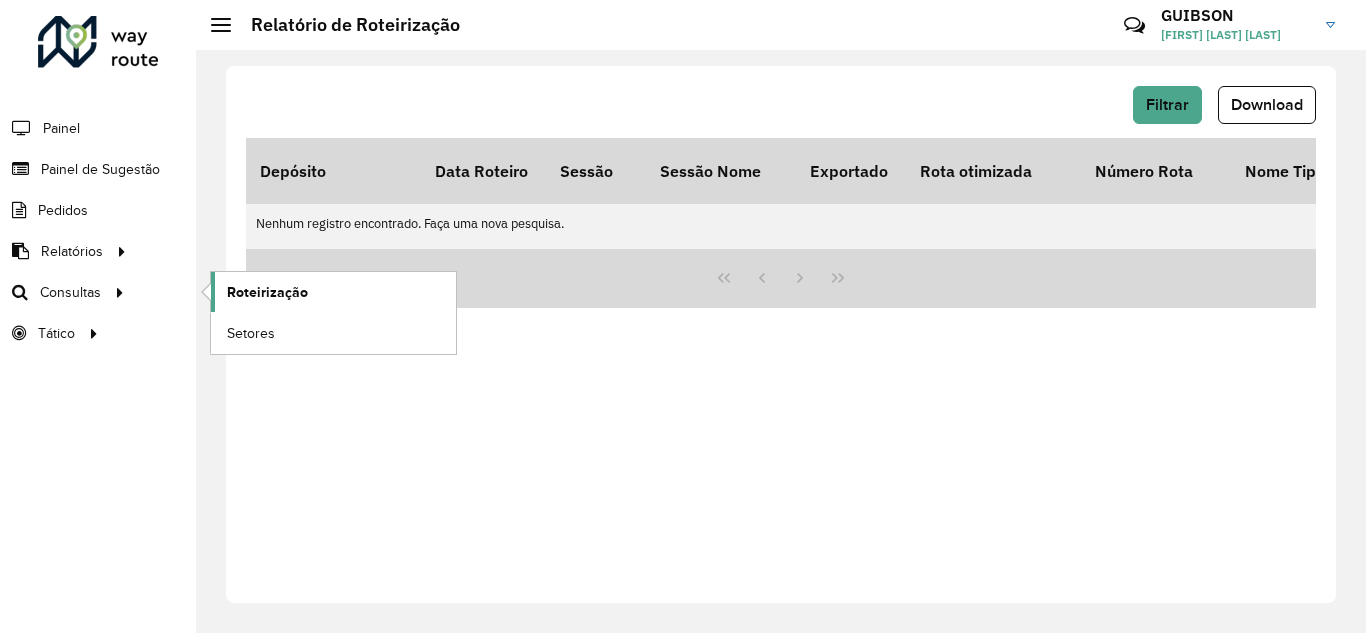 click on "Roteirização" 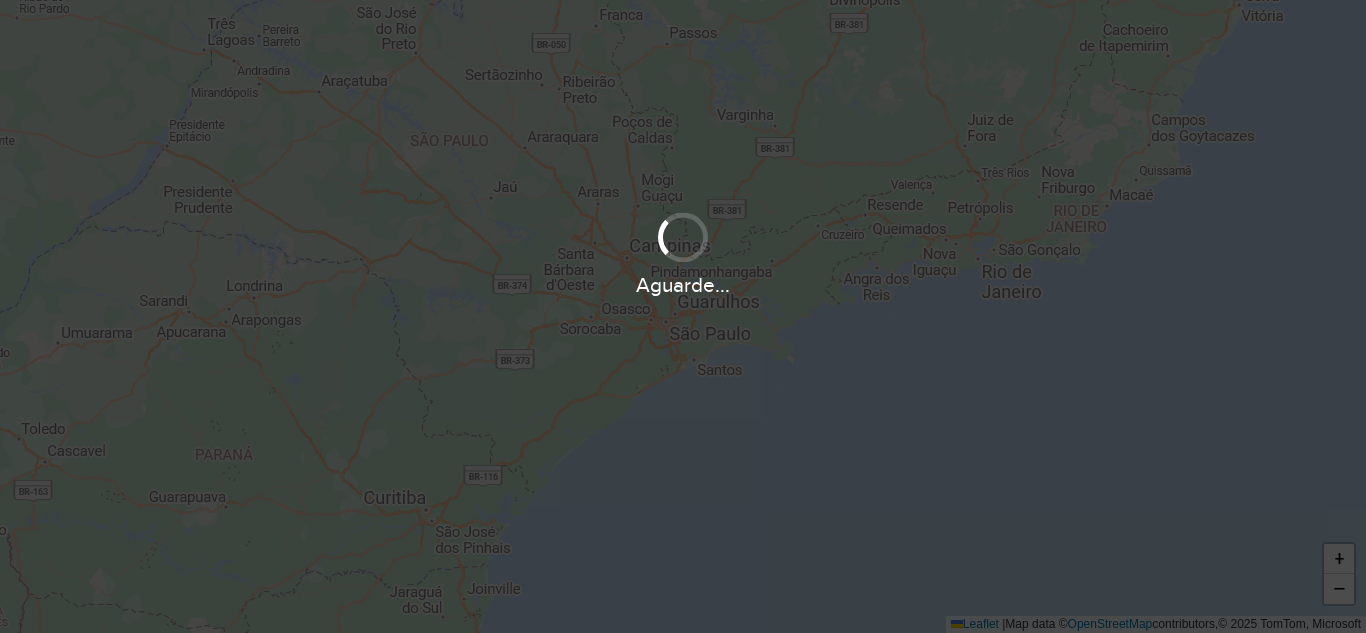 scroll, scrollTop: 0, scrollLeft: 0, axis: both 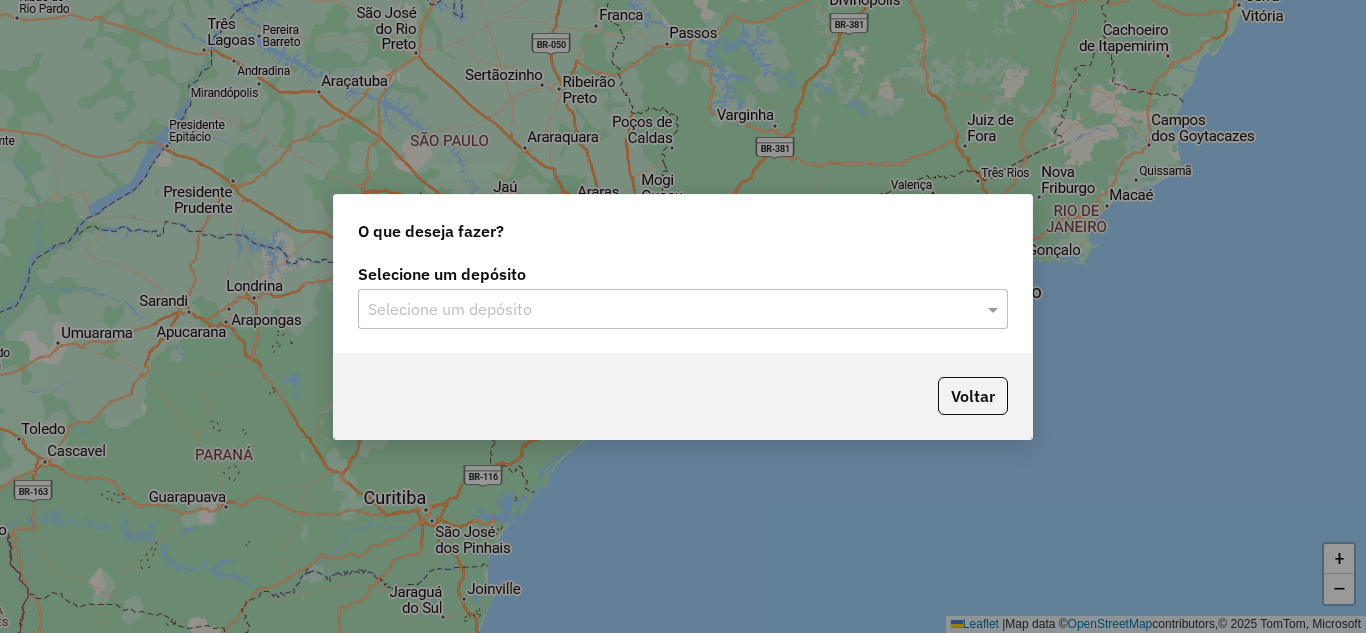 click 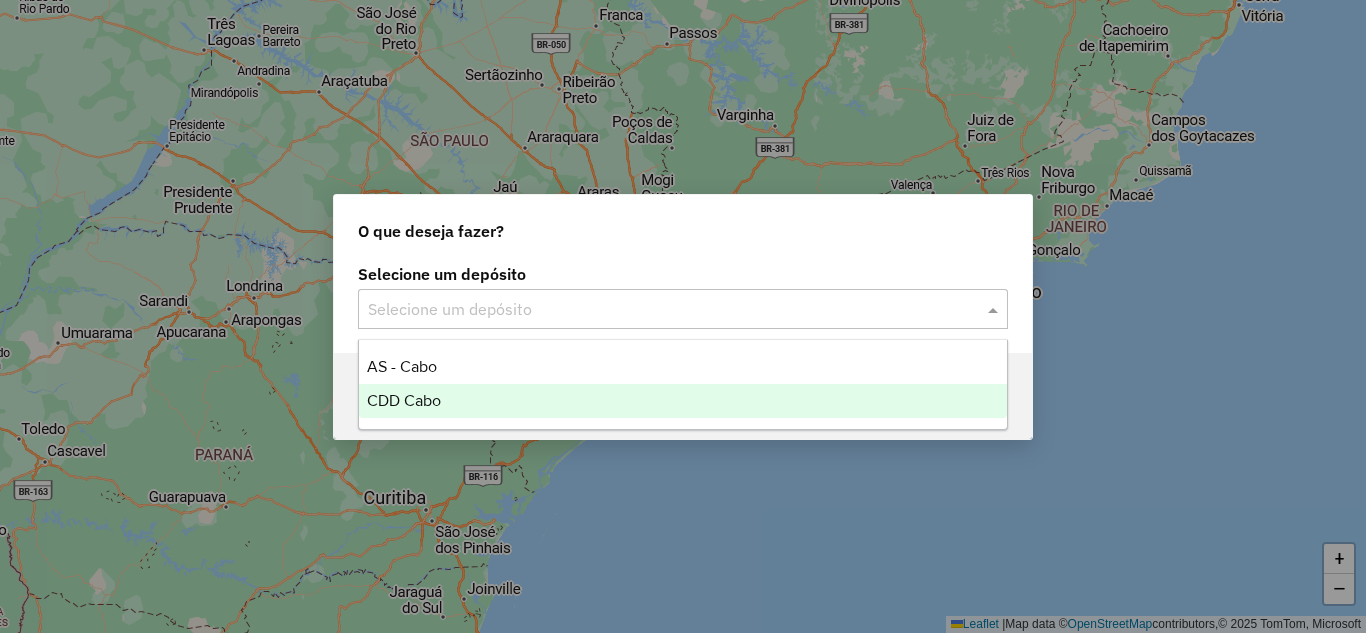 click on "CDD Cabo" at bounding box center [683, 401] 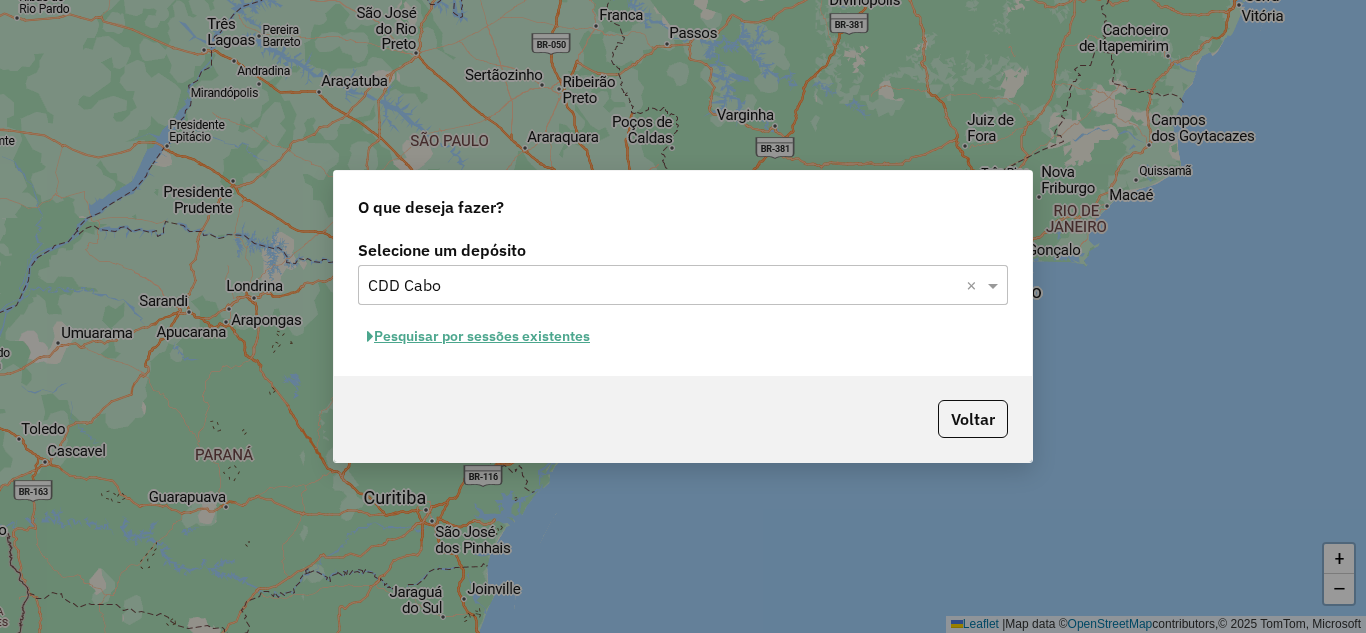 click on "Pesquisar por sessões existentes" 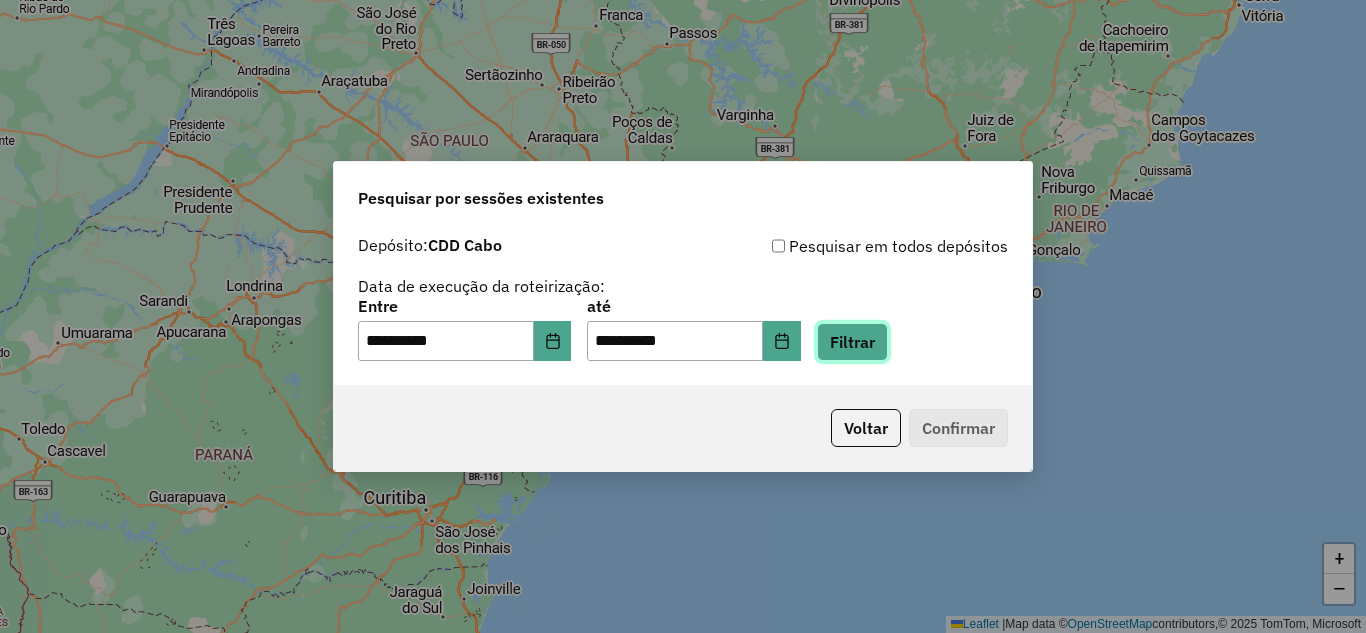 click on "Filtrar" 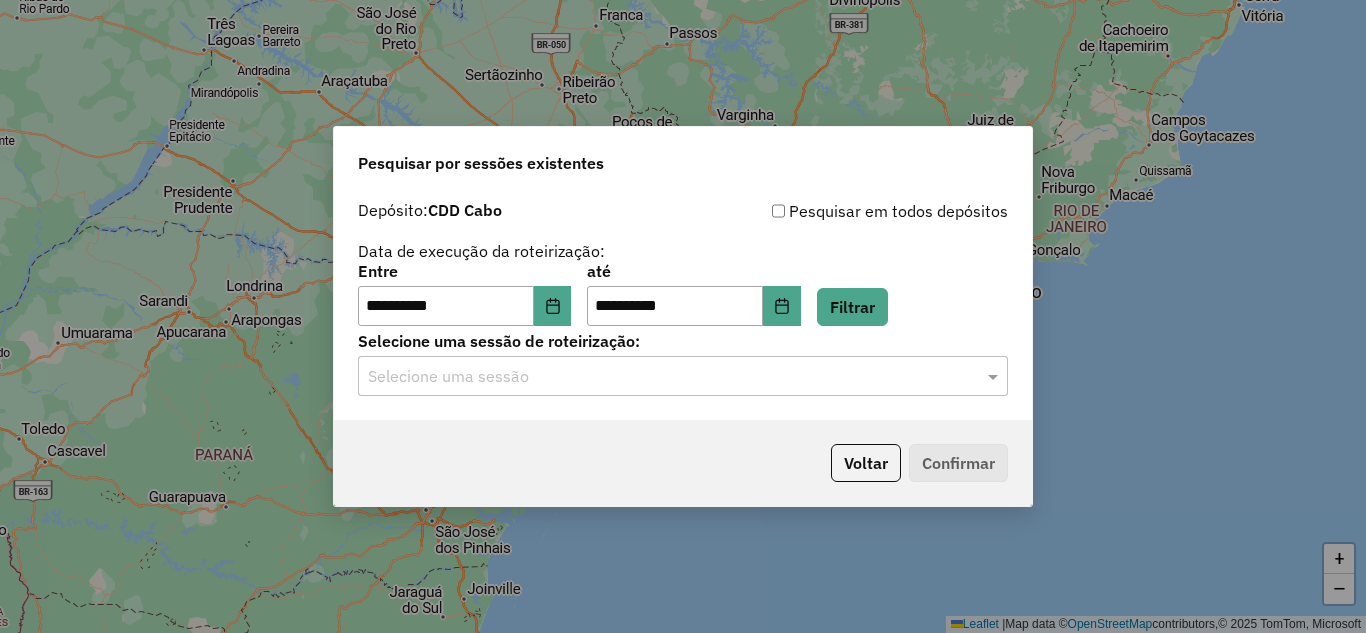 click 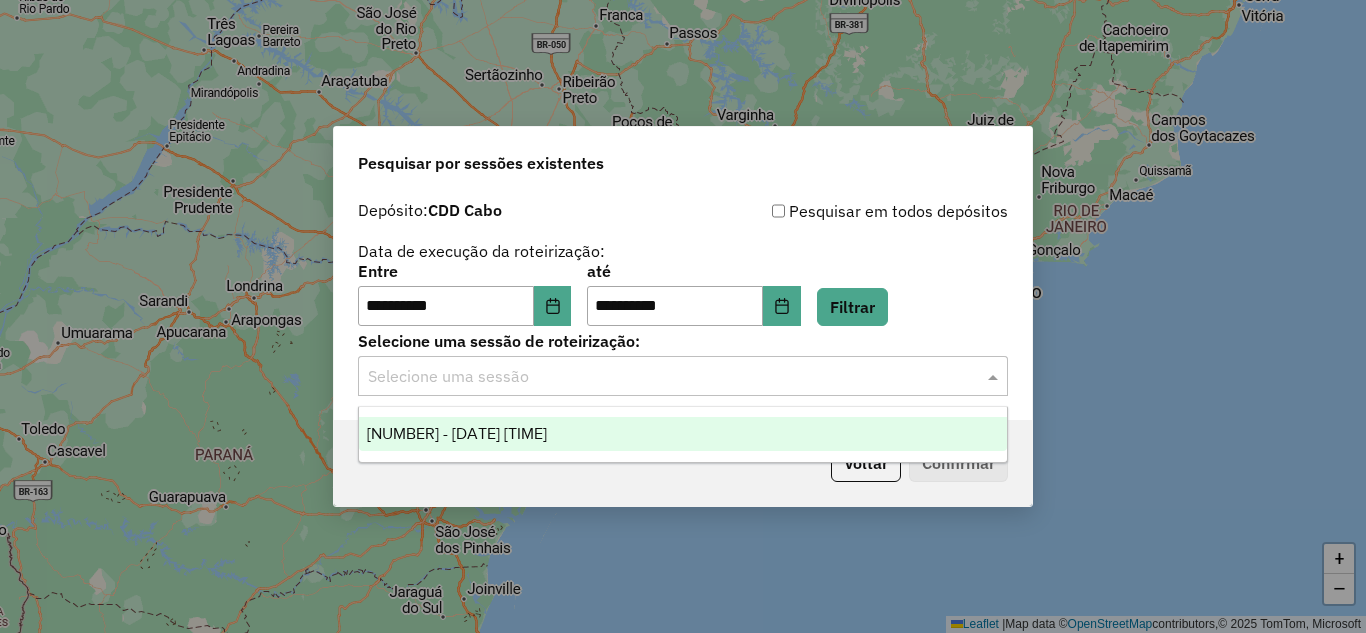 click on "1224055 - 05/08/2025 20:19" at bounding box center [683, 434] 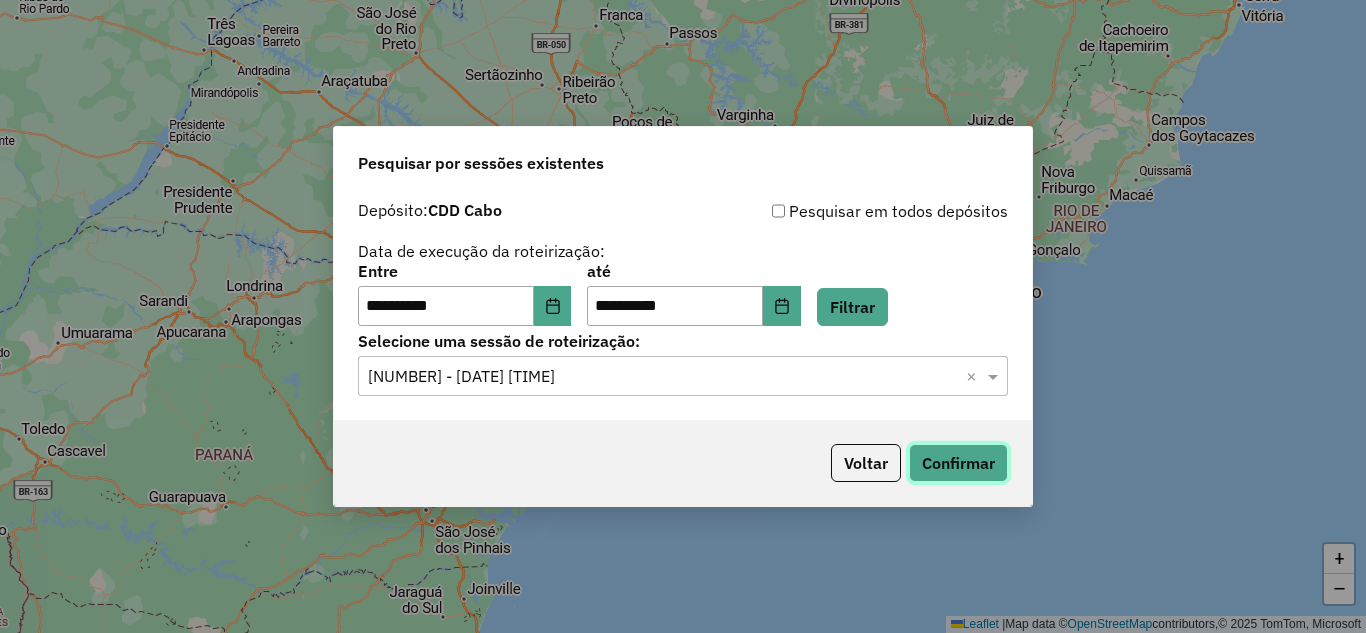 click on "Confirmar" 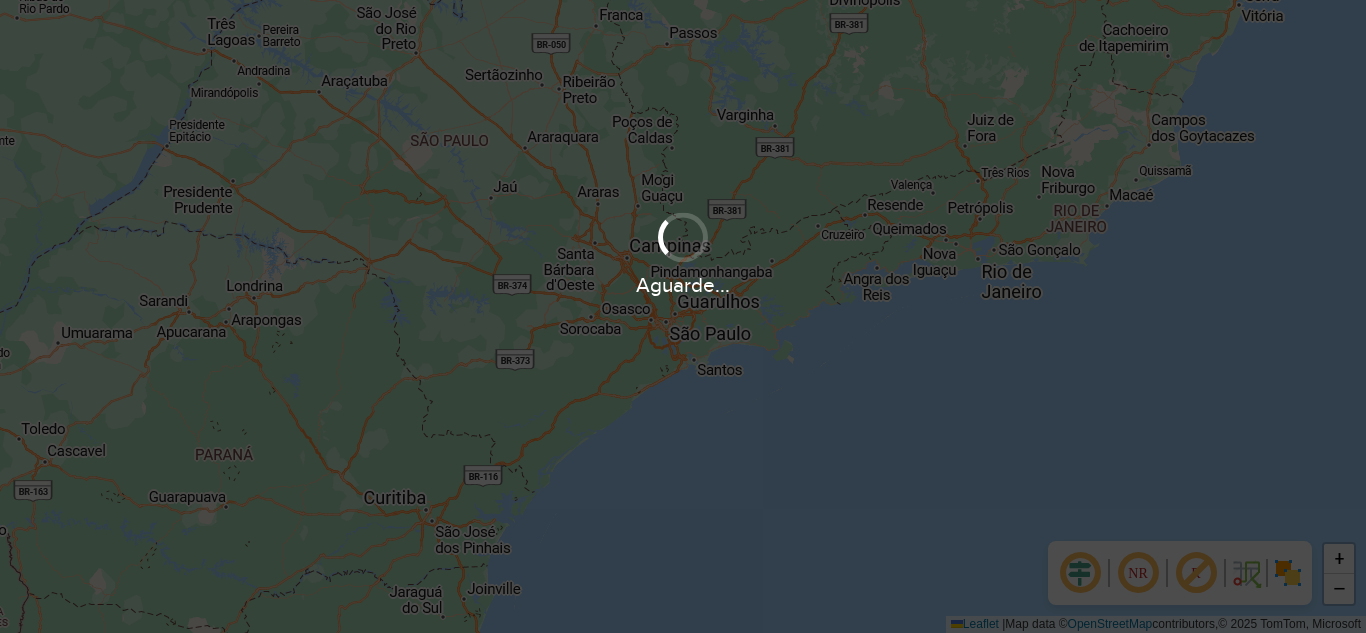 scroll, scrollTop: 0, scrollLeft: 0, axis: both 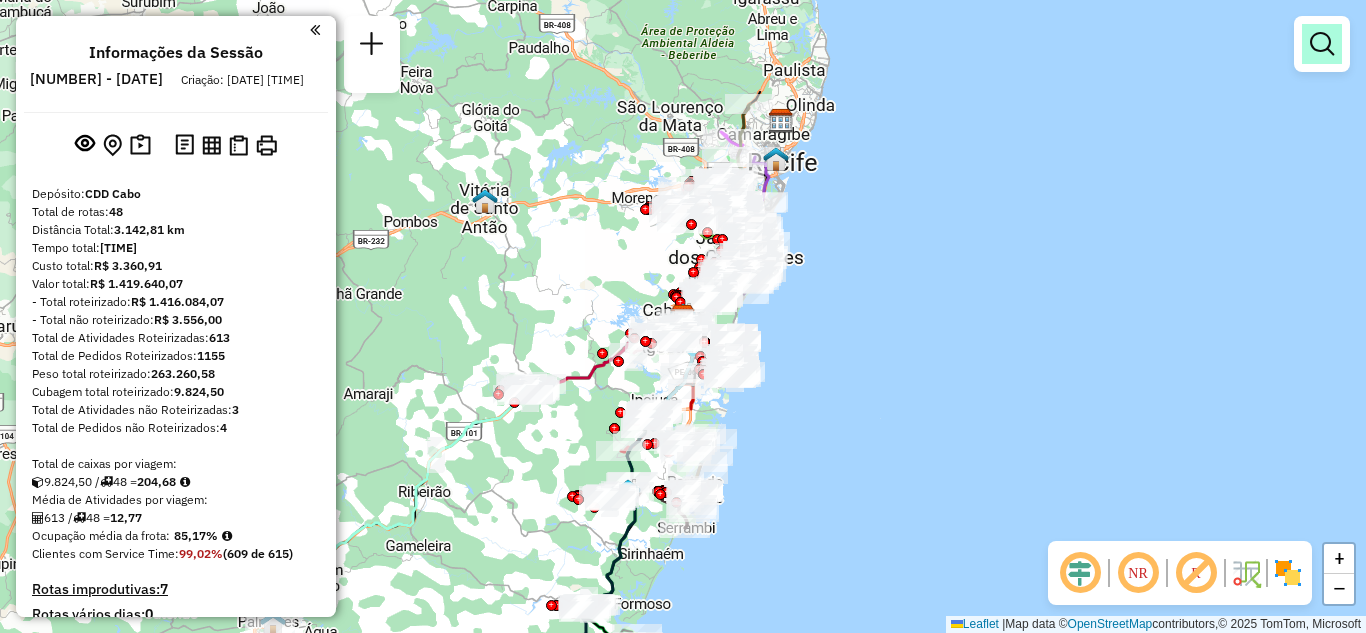 click at bounding box center (1322, 44) 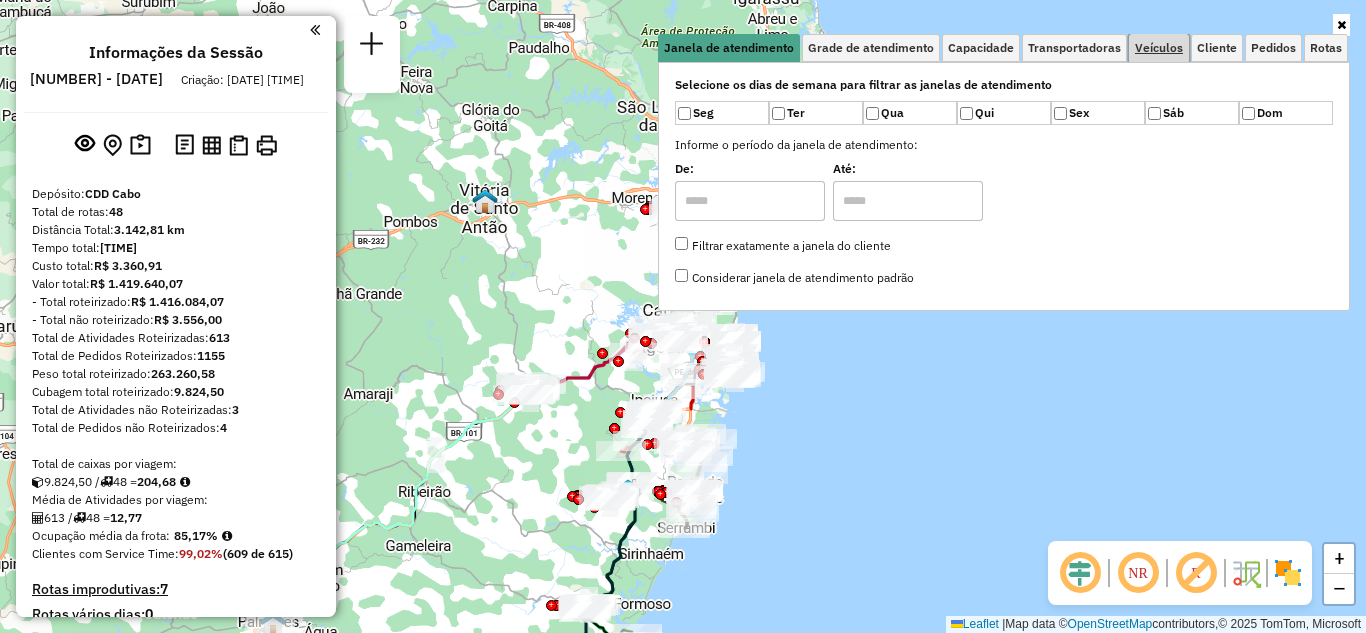 click on "Veículos" at bounding box center [1159, 48] 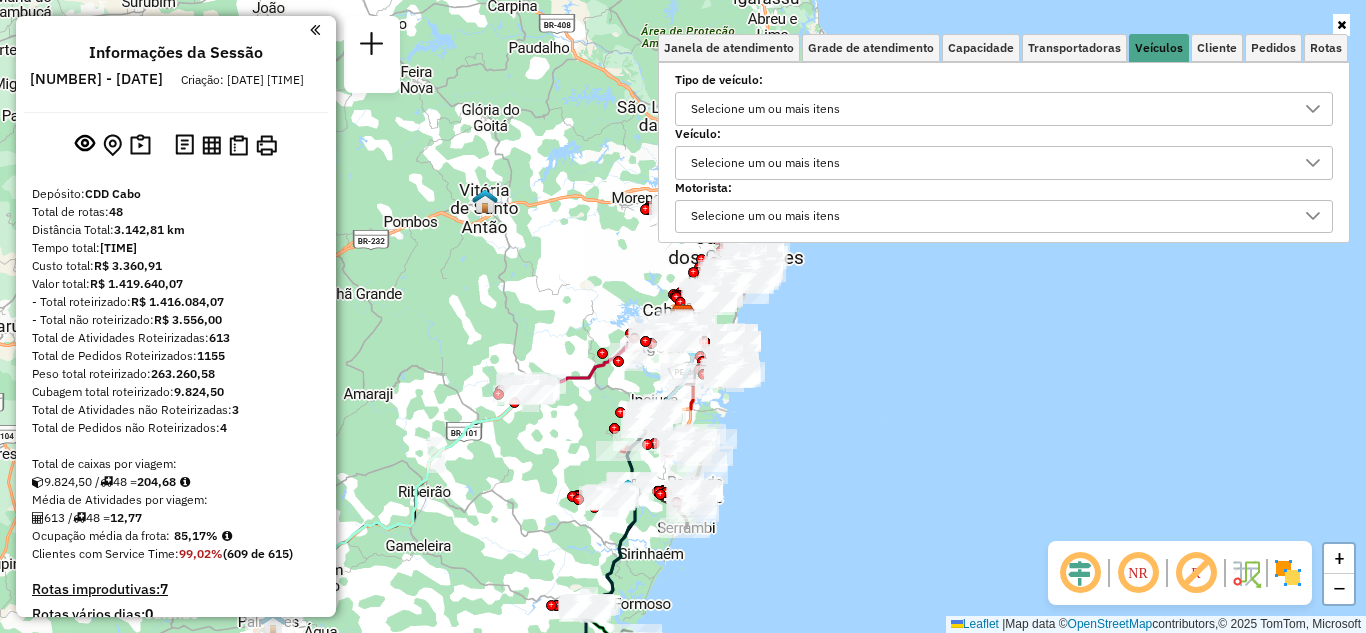 click on "Selecione um ou mais itens" at bounding box center (765, 163) 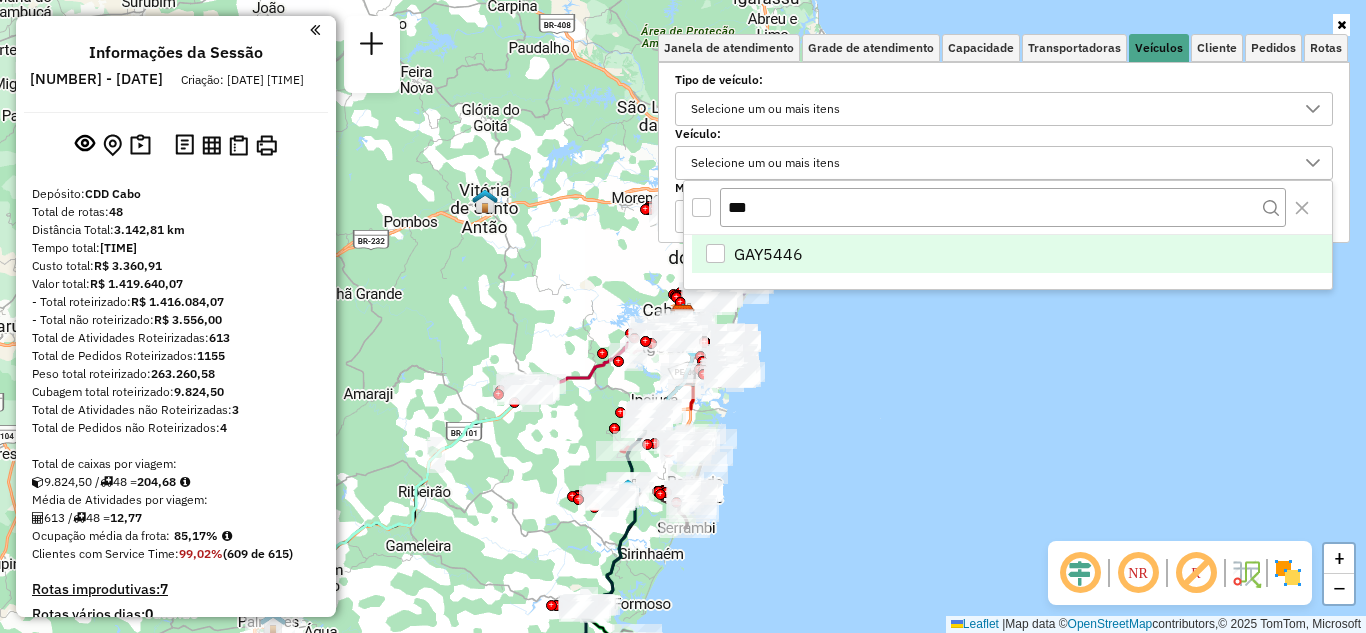type on "***" 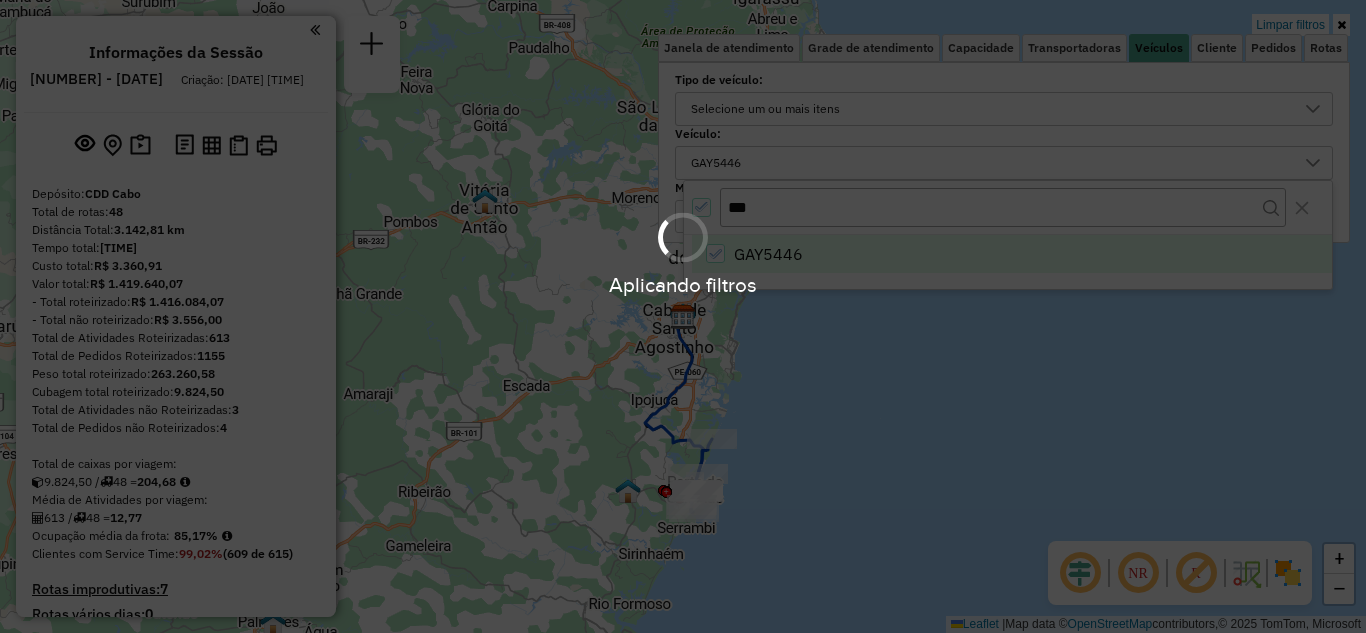 click on "Aplicando filtros" at bounding box center [683, 316] 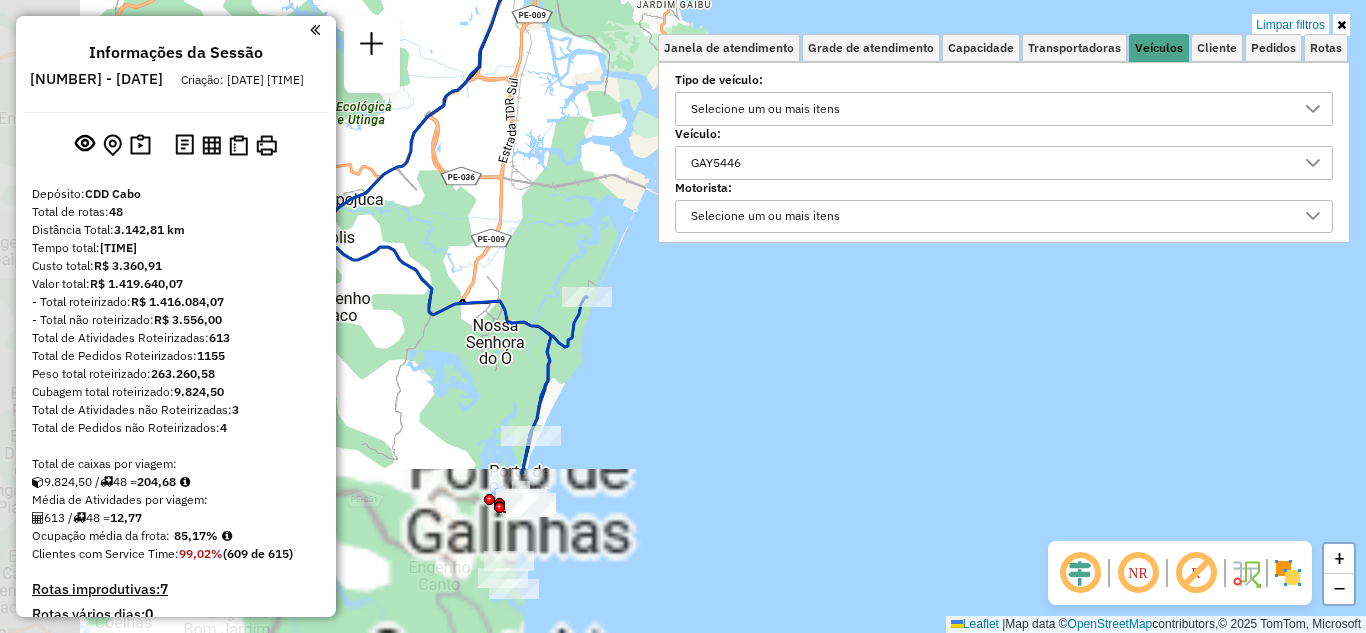 drag, startPoint x: 610, startPoint y: 461, endPoint x: 826, endPoint y: 241, distance: 308.31152 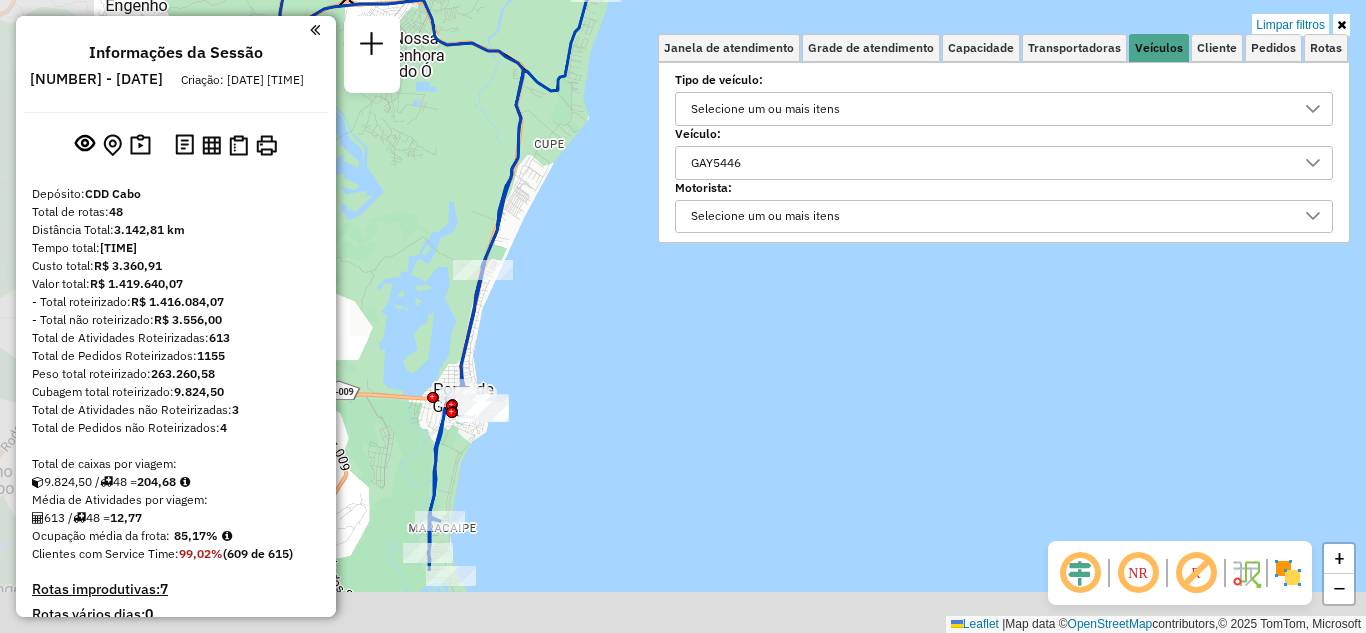 drag, startPoint x: 617, startPoint y: 466, endPoint x: 819, endPoint y: 333, distance: 241.85326 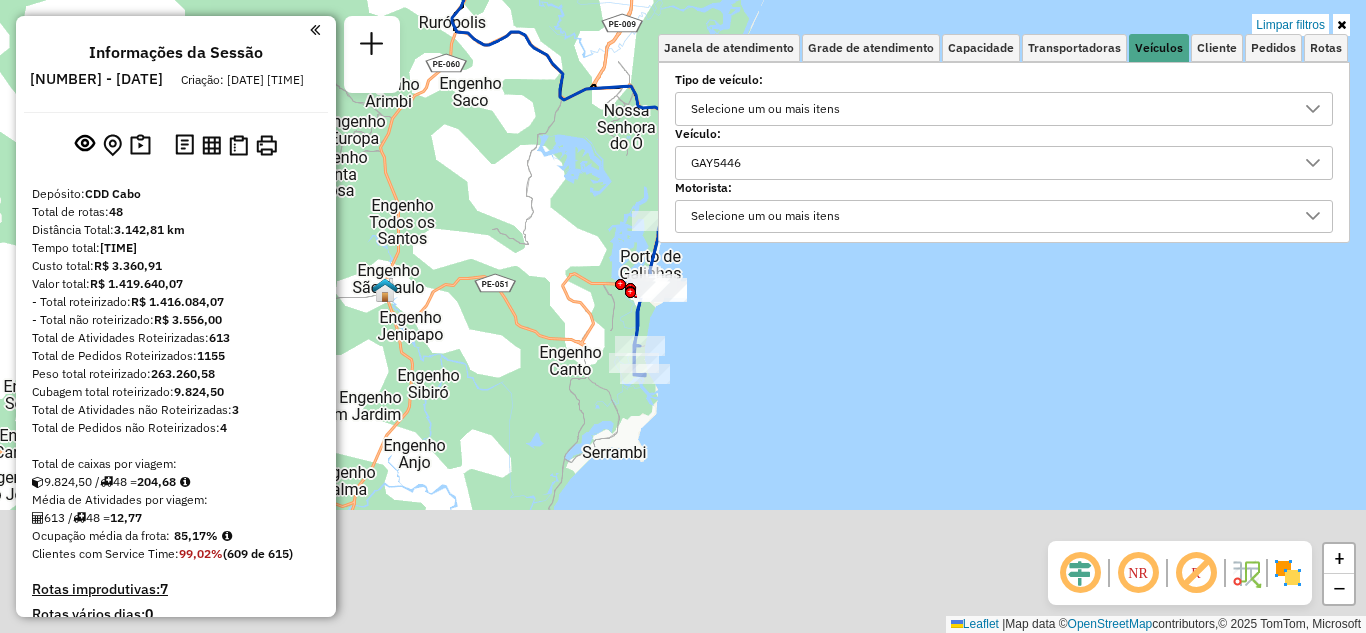 drag, startPoint x: 688, startPoint y: 433, endPoint x: 637, endPoint y: 215, distance: 223.88614 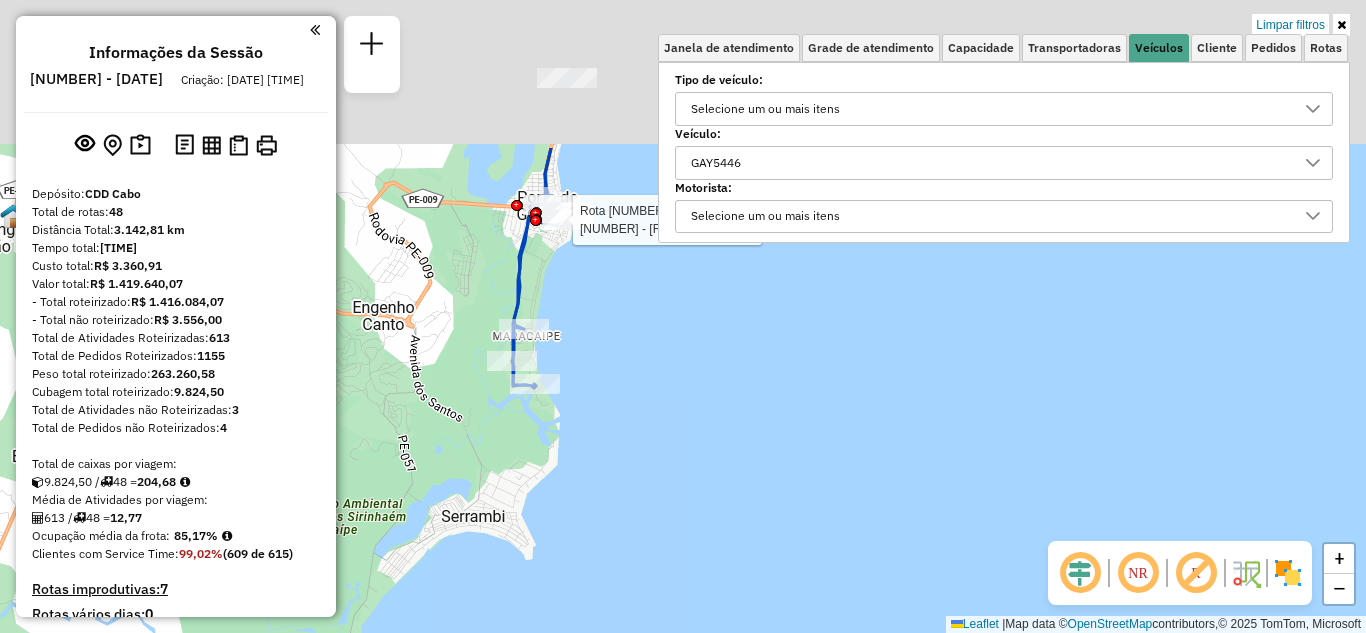 drag, startPoint x: 607, startPoint y: 261, endPoint x: 650, endPoint y: 412, distance: 157.00319 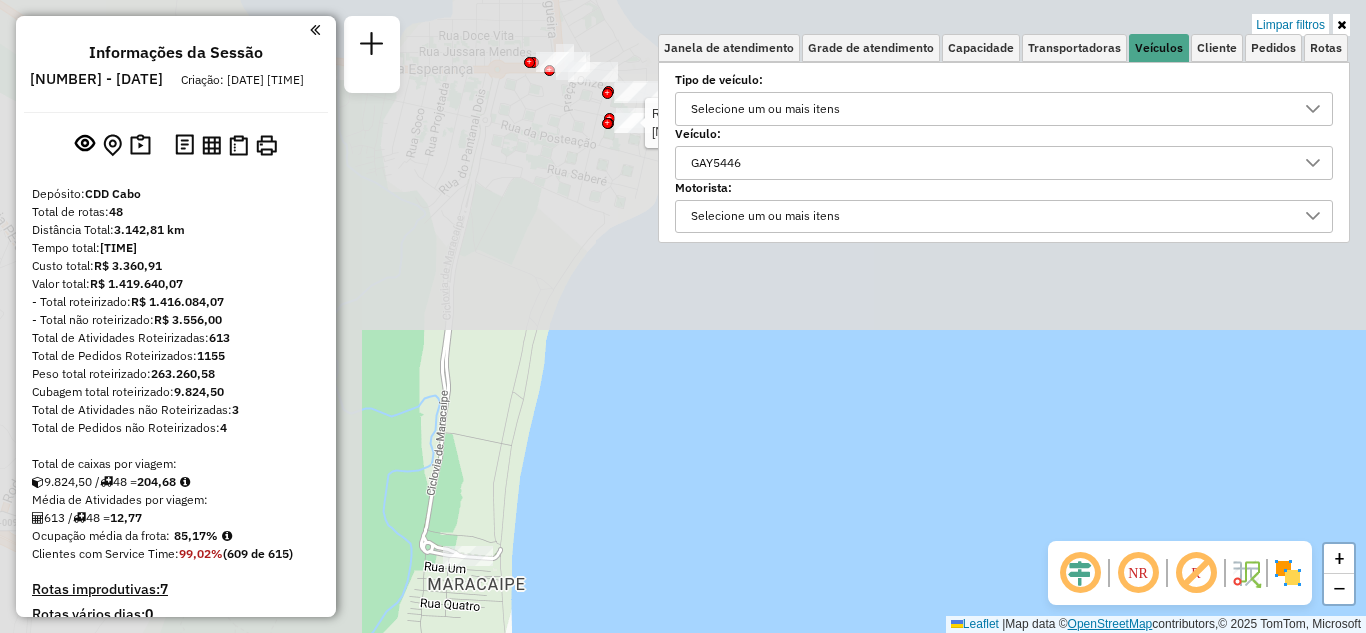 drag, startPoint x: 609, startPoint y: 308, endPoint x: 1120, endPoint y: 623, distance: 600.28827 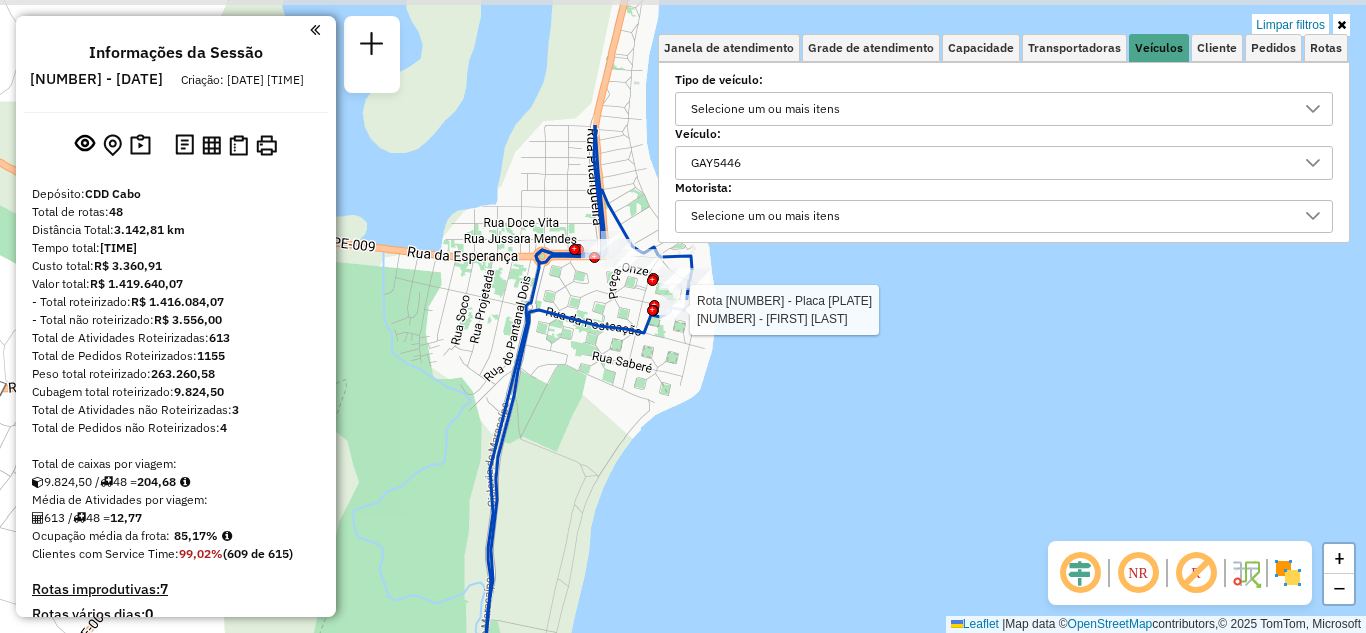 drag, startPoint x: 648, startPoint y: 320, endPoint x: 688, endPoint y: 482, distance: 166.86522 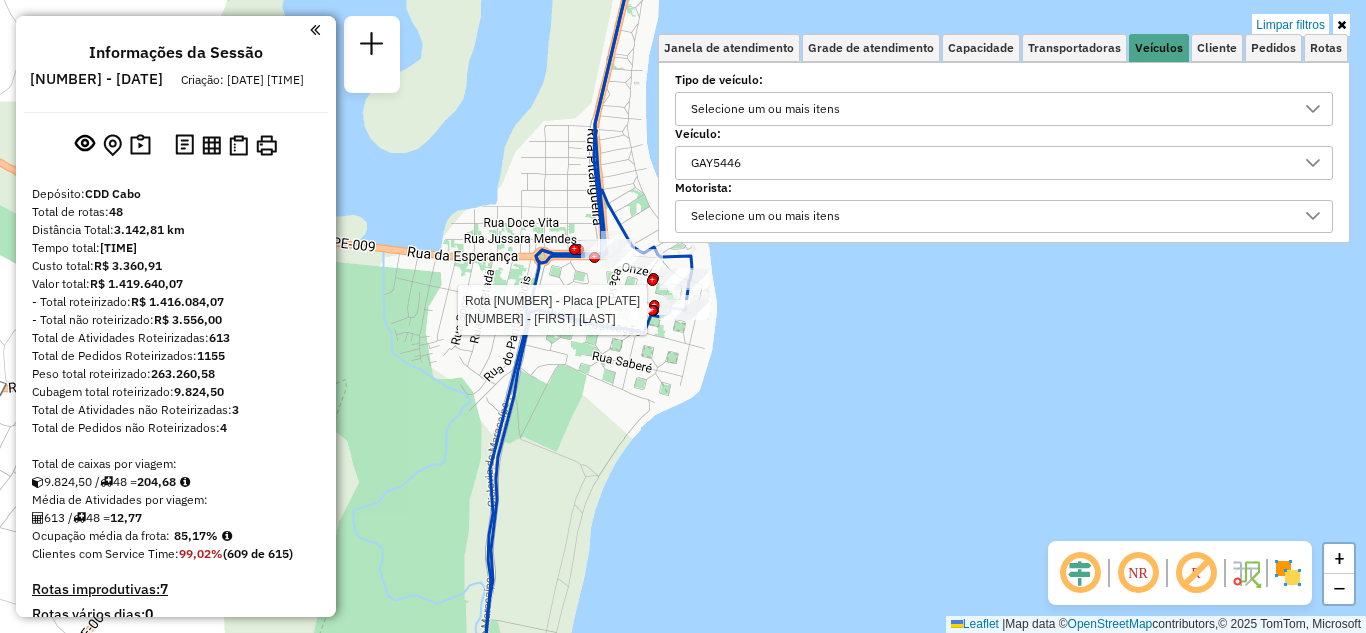 click at bounding box center [1341, 25] 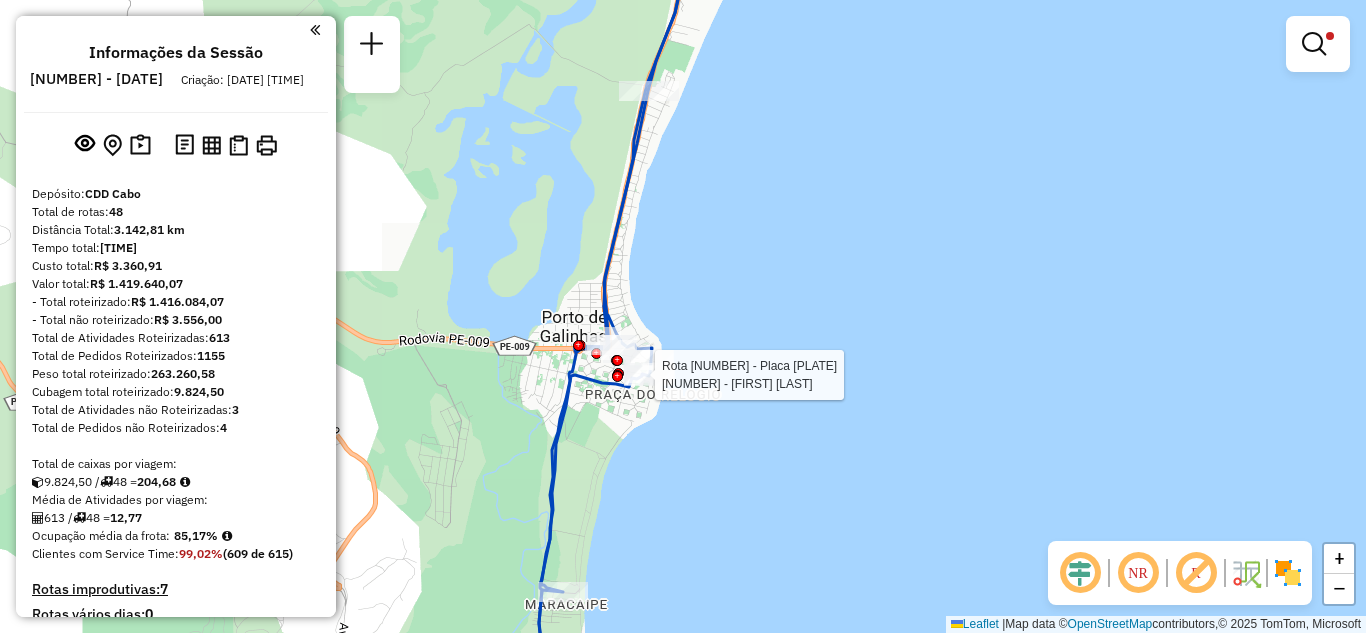 drag, startPoint x: 780, startPoint y: 299, endPoint x: 935, endPoint y: 267, distance: 158.26875 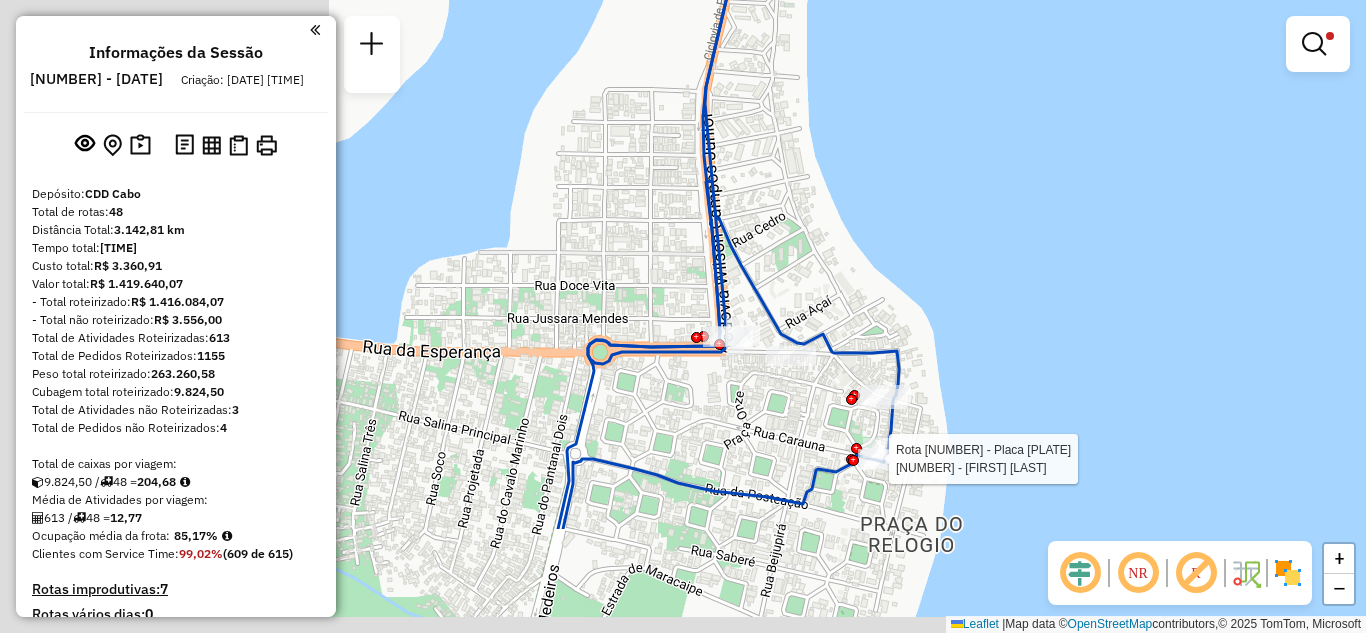 drag, startPoint x: 687, startPoint y: 311, endPoint x: 1158, endPoint y: 111, distance: 511.704 